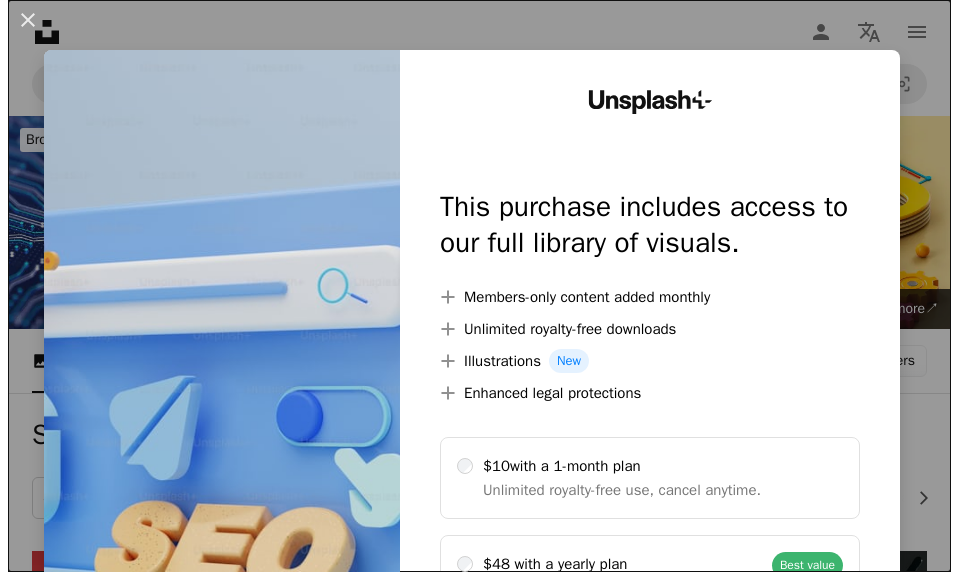 scroll, scrollTop: 2199, scrollLeft: 0, axis: vertical 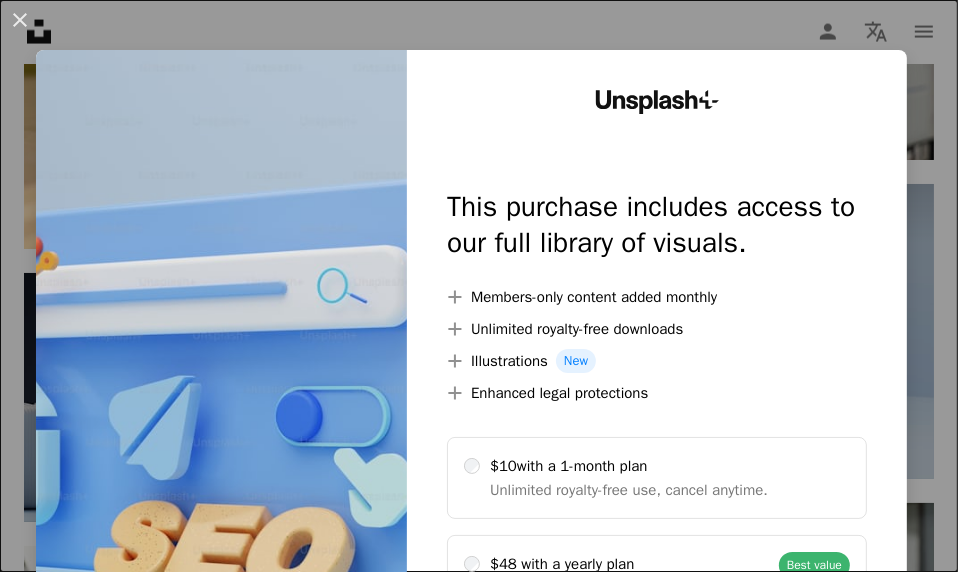 click on "An X shape Unsplash+ This purchase includes access to our full library of visuals. A plus sign Members-only content added monthly A plus sign Unlimited royalty-free downloads A plus sign Illustrations  New A plus sign Enhanced legal protections $10  with a 1-month plan Unlimited royalty-free use, cancel anytime. $48   with a yearly plan Save  $72  when billed annually. Best value Continue with purchase Taxes where applicable. Renews automatically. Cancel anytime." at bounding box center (479, 286) 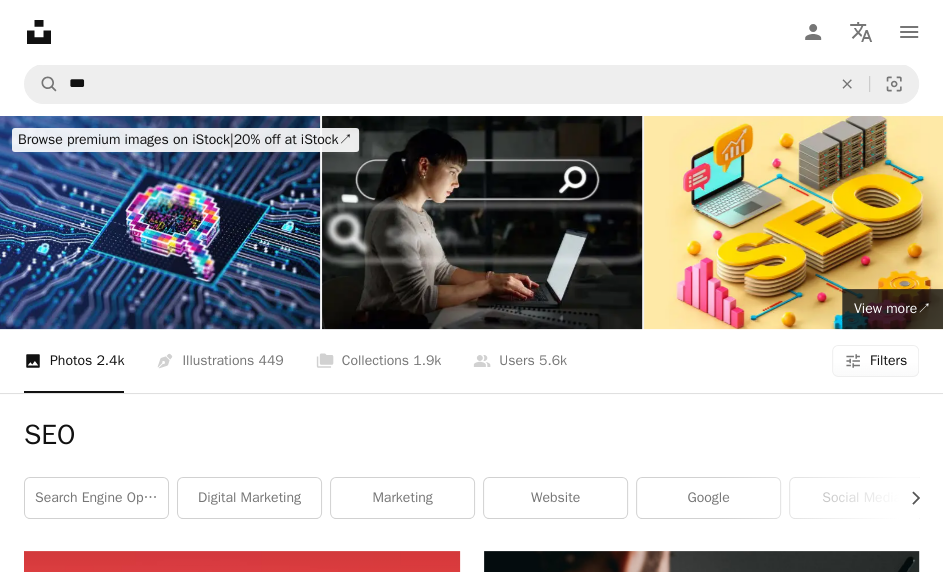 scroll, scrollTop: 99, scrollLeft: 0, axis: vertical 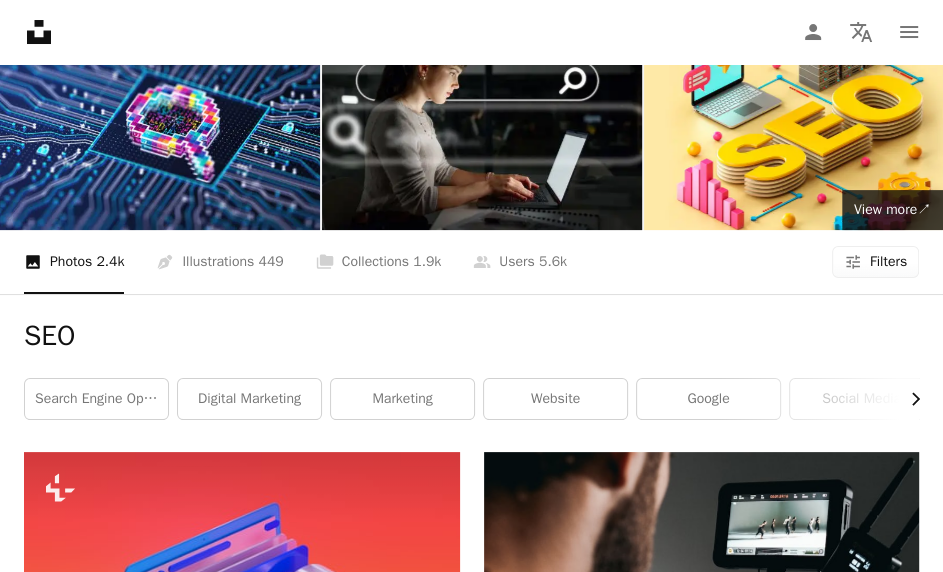 click on "Chevron right" 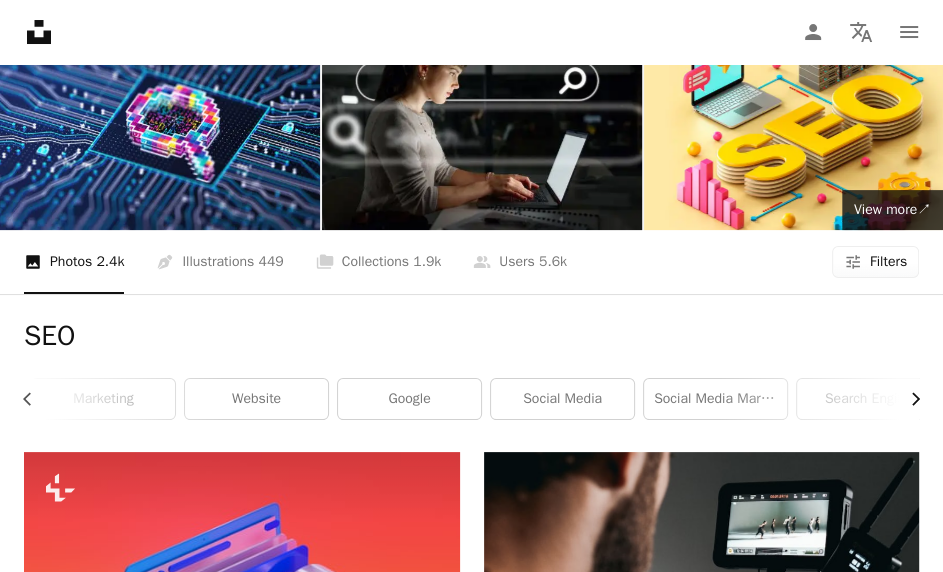 click on "Chevron right" 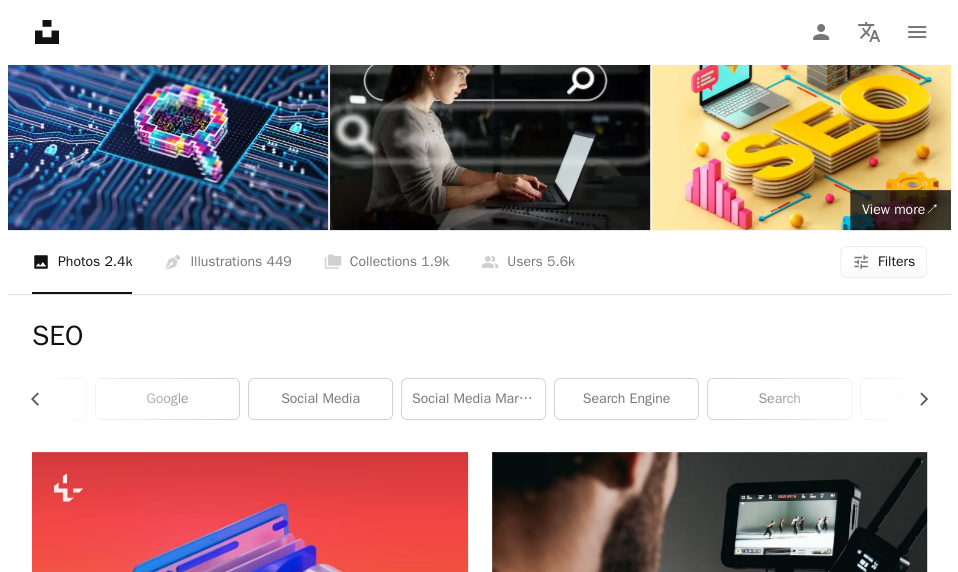 scroll, scrollTop: 0, scrollLeft: 599, axis: horizontal 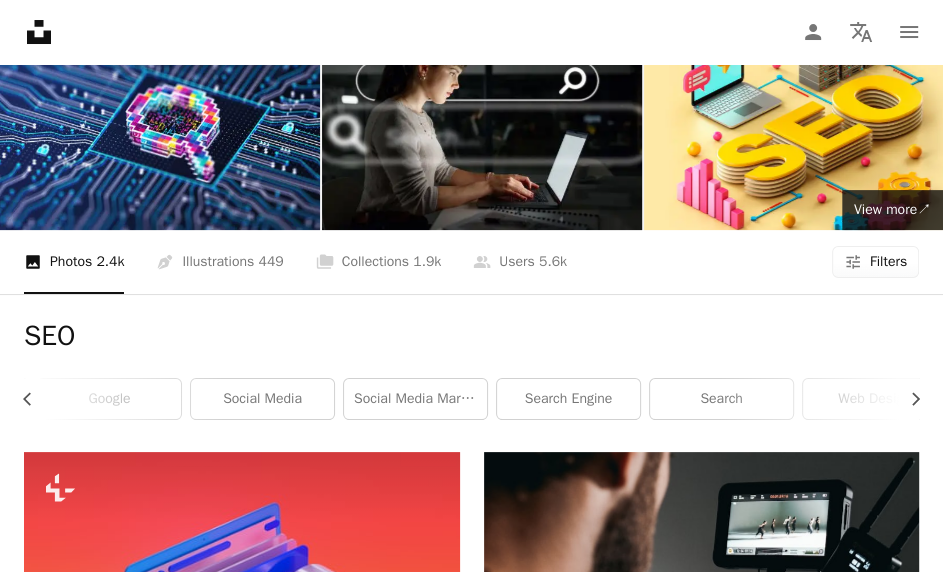 click on "Filters" at bounding box center (888, 262) 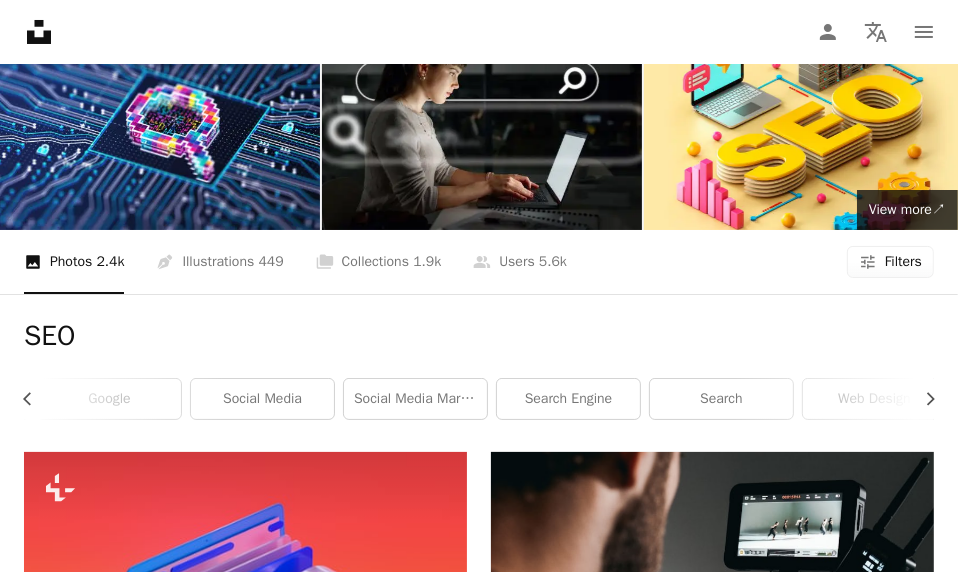 scroll, scrollTop: 220, scrollLeft: 0, axis: vertical 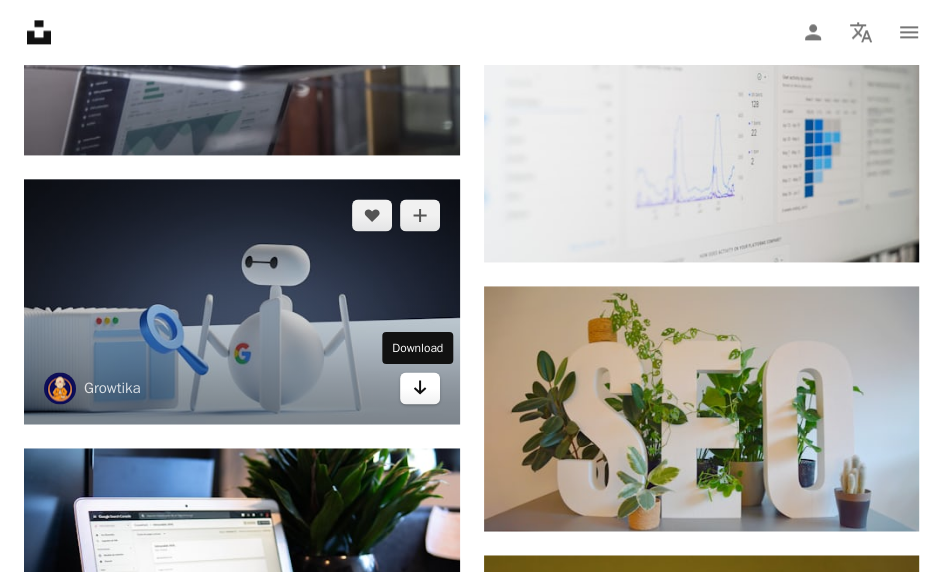 click 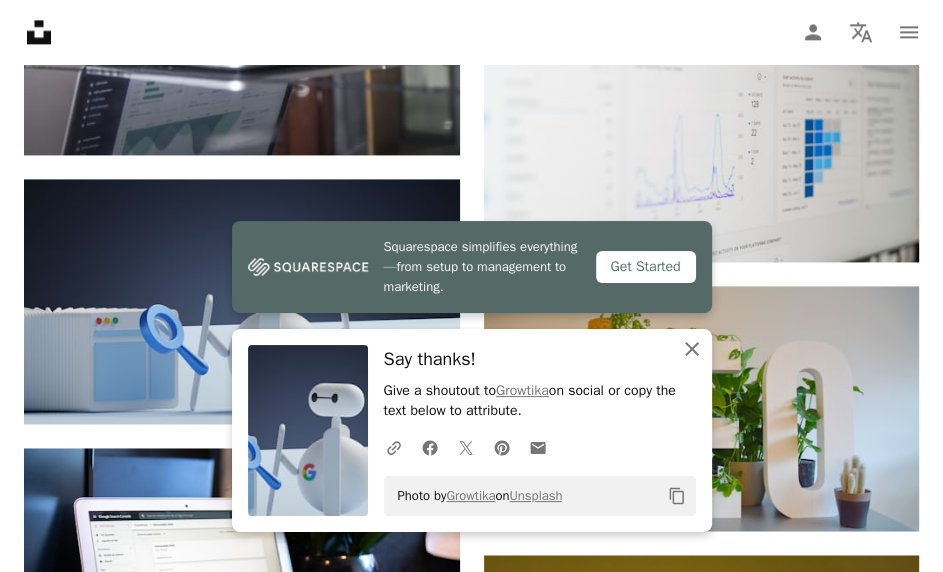 click on "An X shape" 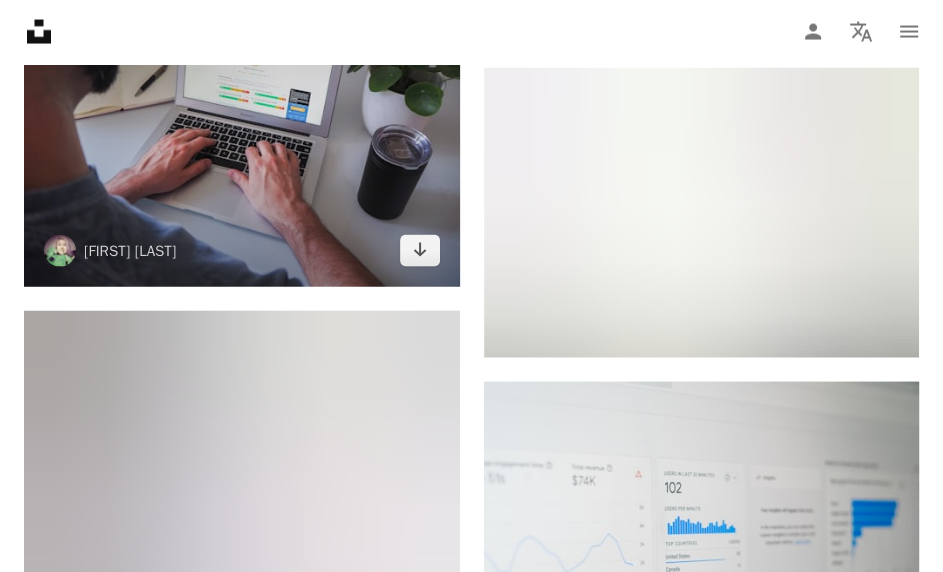 scroll, scrollTop: 2700, scrollLeft: 0, axis: vertical 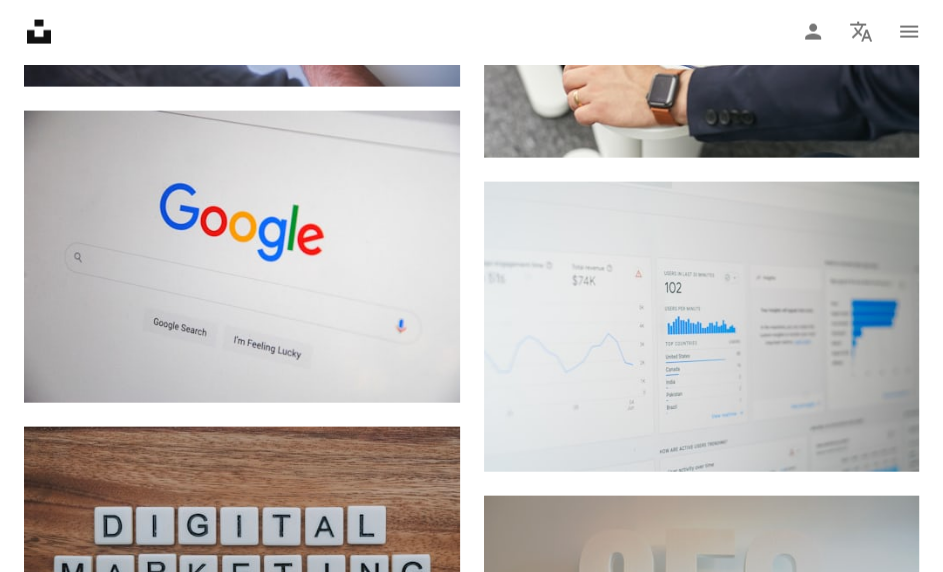 click on "Unsplash logo Unsplash Home A photo Pen Tool A compass A stack of folders Download Person Localization icon navigation menu" at bounding box center (471, 32) 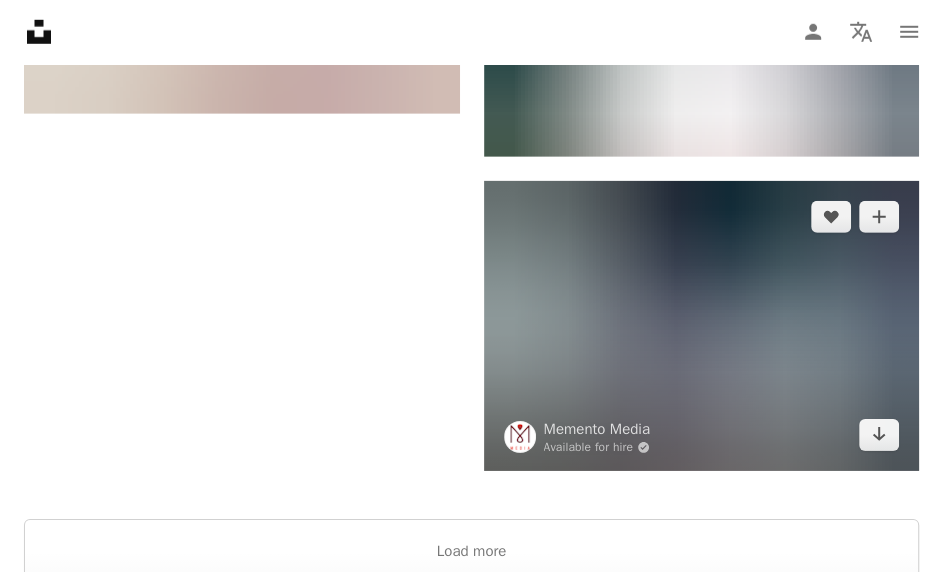 scroll, scrollTop: 3697, scrollLeft: 0, axis: vertical 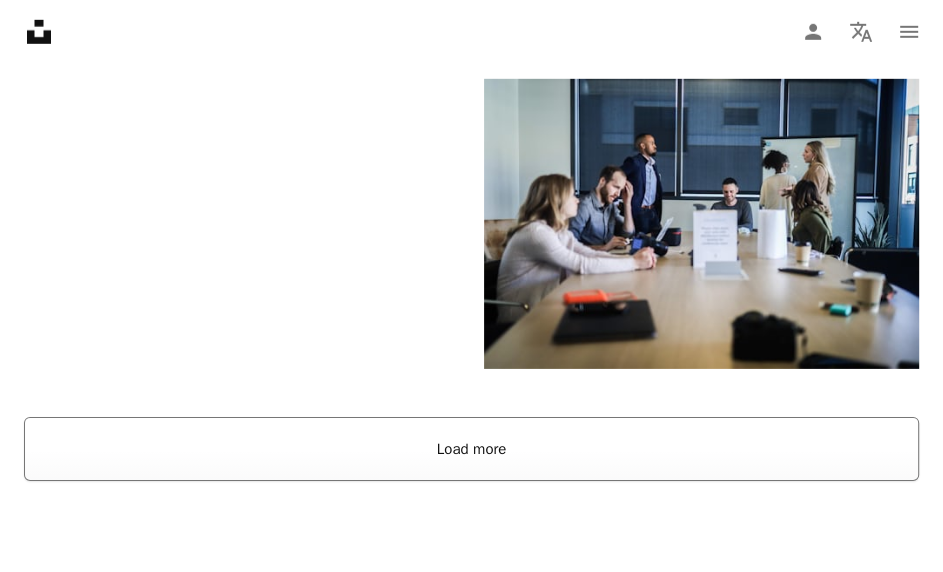 click on "Load more" at bounding box center (471, 449) 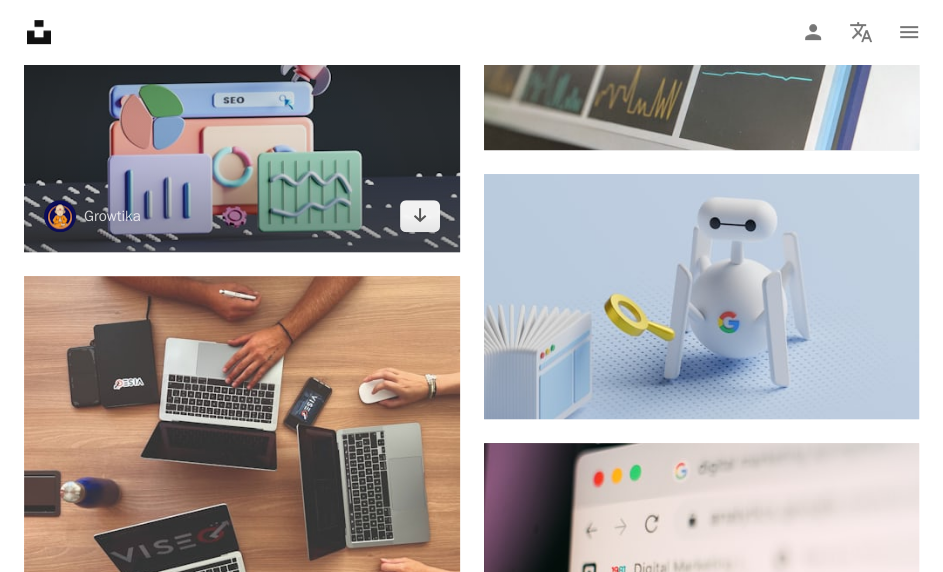 scroll, scrollTop: 5100, scrollLeft: 0, axis: vertical 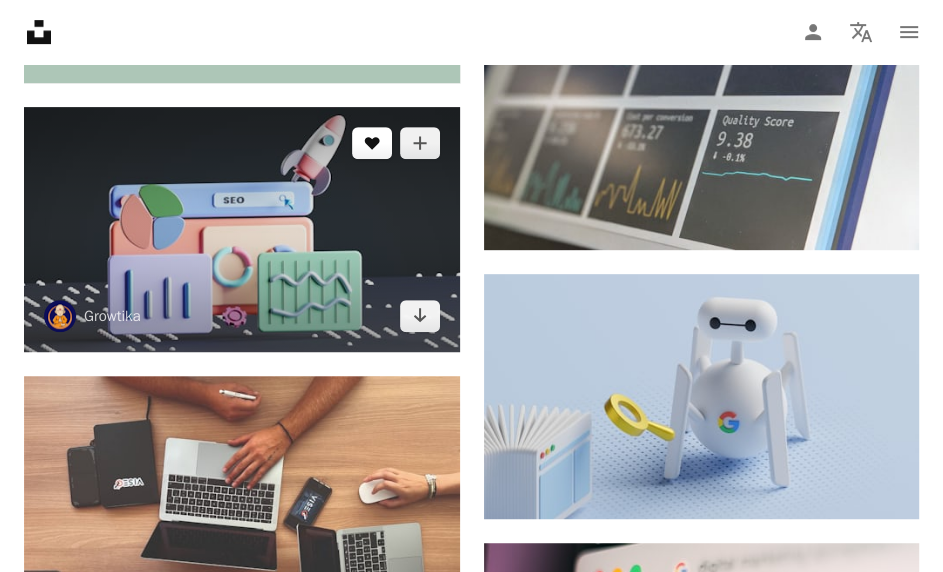 click on "A heart" at bounding box center [372, 143] 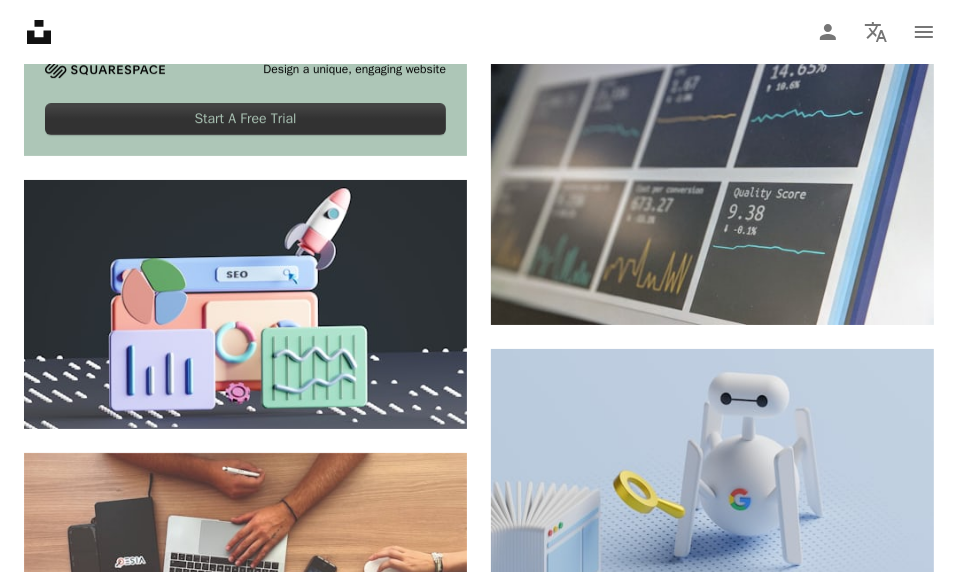 click on "An X shape Join Unsplash Already have an account?  Login First name Last name Email Username  (only letters, numbers and underscores) Password  (min. 8 char) Join By joining, you agree to the  Terms  and  Privacy Policy ." at bounding box center (479, 6700) 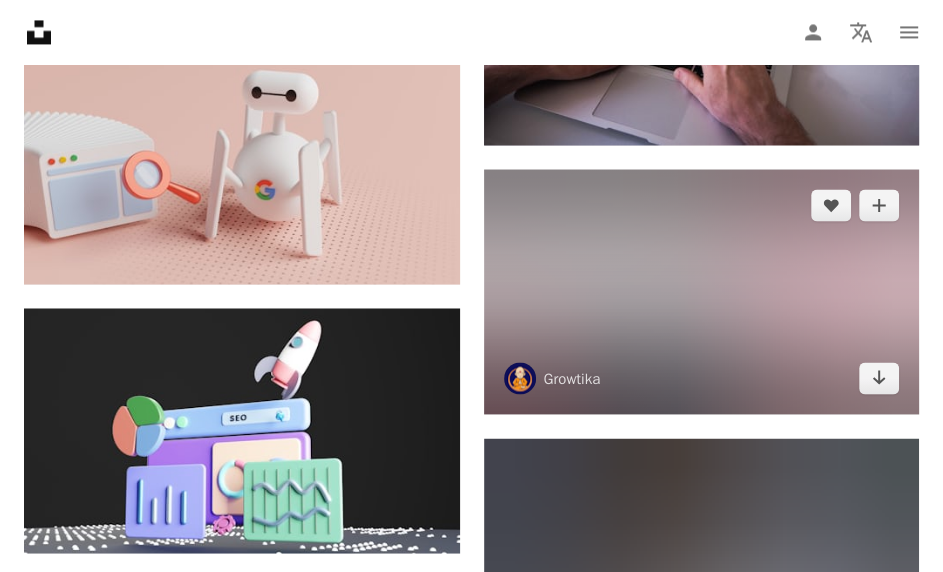 scroll, scrollTop: 6499, scrollLeft: 0, axis: vertical 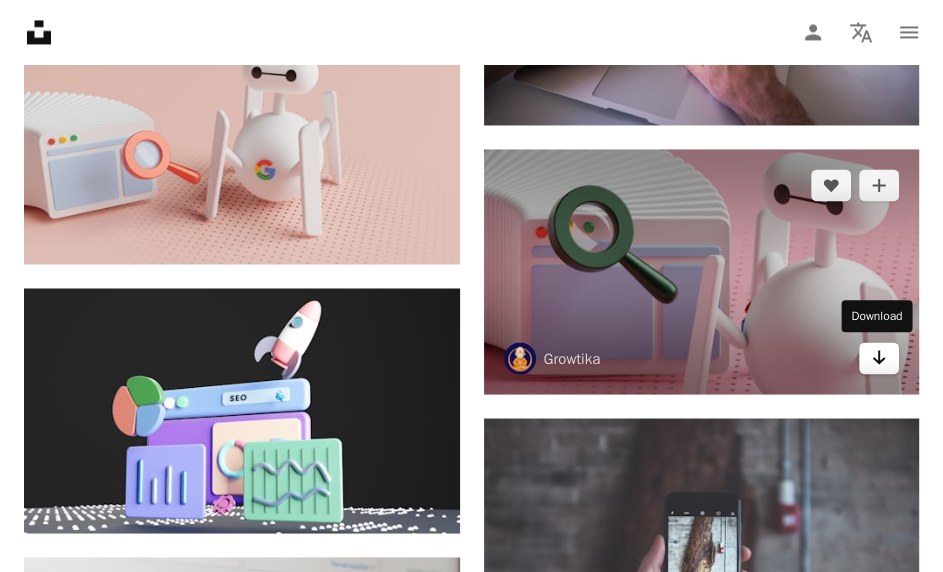 click on "Arrow pointing down" 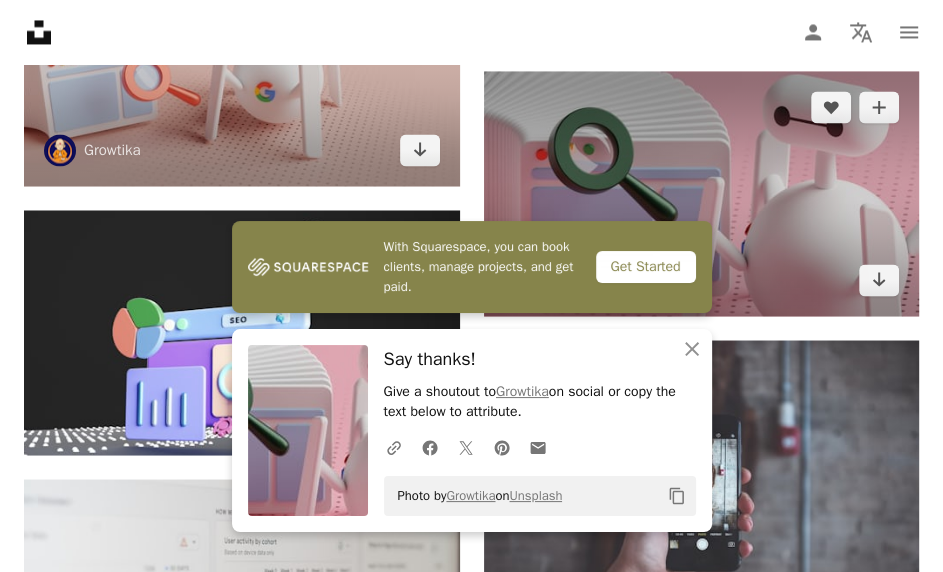 scroll, scrollTop: 6600, scrollLeft: 0, axis: vertical 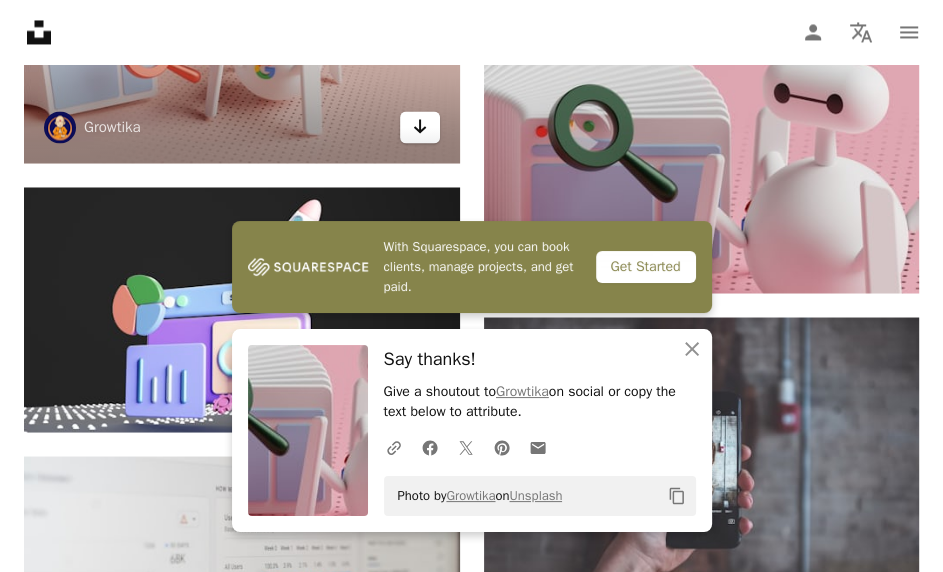 click on "Arrow pointing down" 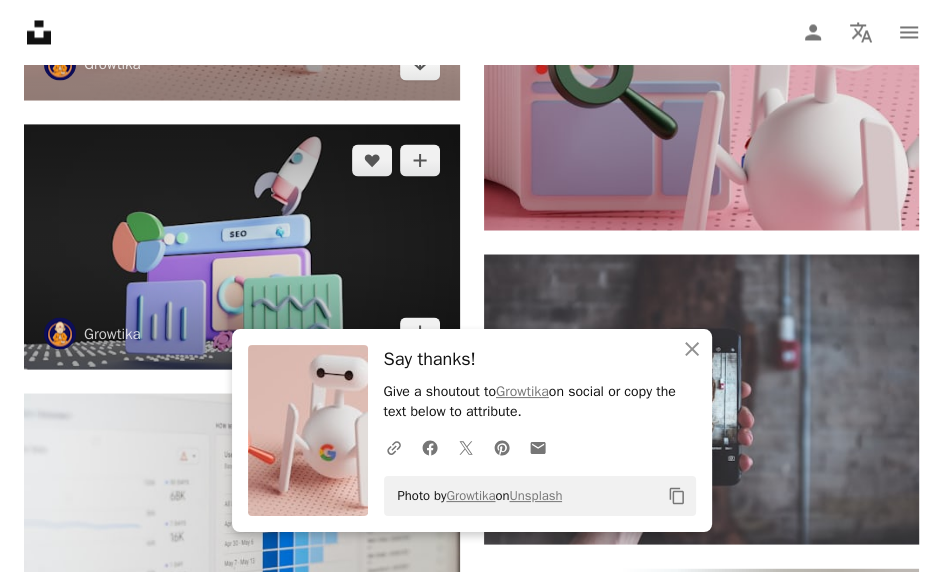 scroll, scrollTop: 6800, scrollLeft: 0, axis: vertical 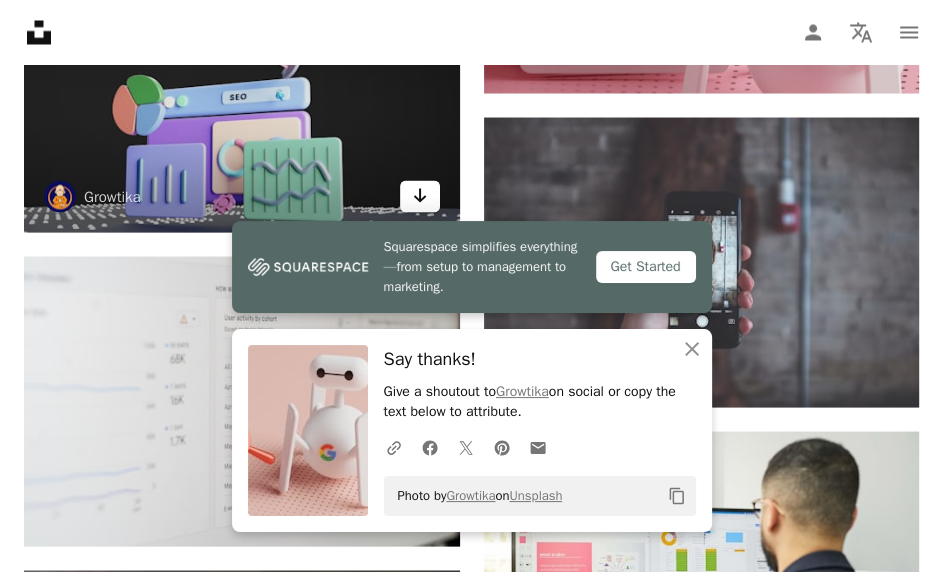 click on "Arrow pointing down" at bounding box center (420, 196) 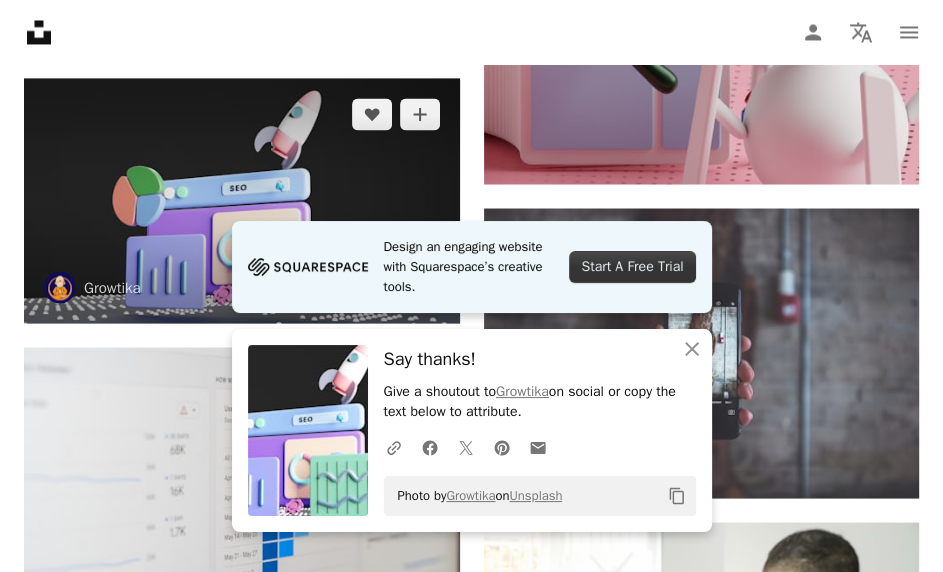 scroll, scrollTop: 6800, scrollLeft: 0, axis: vertical 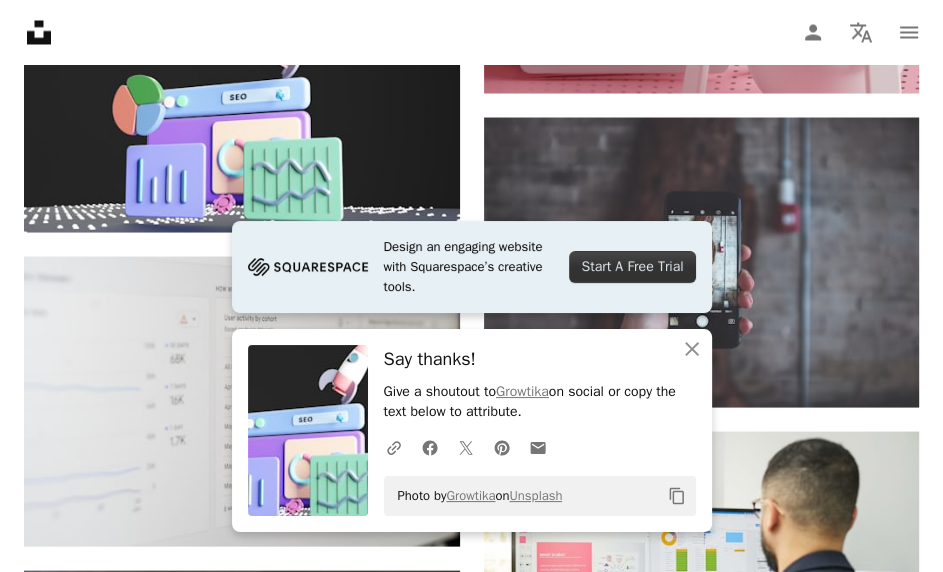 click on "A heart A plus sign Merakist Arrow pointing down A heart A plus sign [FIRST] [LAST] - Hostreviews.co.uk Arrow pointing down A heart A plus sign [FIRST] [LAST] Arrow pointing down A heart A plus sign [FIRST] [LAST] Arrow pointing down A heart A plus sign [FIRST] [LAST] Arrow pointing down A heart A plus sign Growtika Arrow pointing down A heart A plus sign [FIRST] [LAST] Arrow pointing down A heart A plus sign [FIRST] [LAST] Arrow pointing down A heart A plus sign [FIRST] [LAST] Arrow pointing down A heart A plus sign [FIRST] [LAST] Arrow pointing down A heart A plus sign Diggity Marketing Arrow pointing down A heart A plus sign Sumaid pal Singh Bakshi Available for hire A checkmark inside of a circle Arrow pointing down A heart A plus sign Growtika Arrow pointing down A heart A plus sign [FIRST] [LAST] Arrow pointing down A heart A plus sign Kaleidico Arrow pointing down –– ––– –––  –– ––– –  ––– –––  ––––  –   – –– –––  – – ––– –– –– –––– –– Design a unique, engaging website Start A Free Trial A heart A plus sign Growtika A heart" at bounding box center (471, -852) 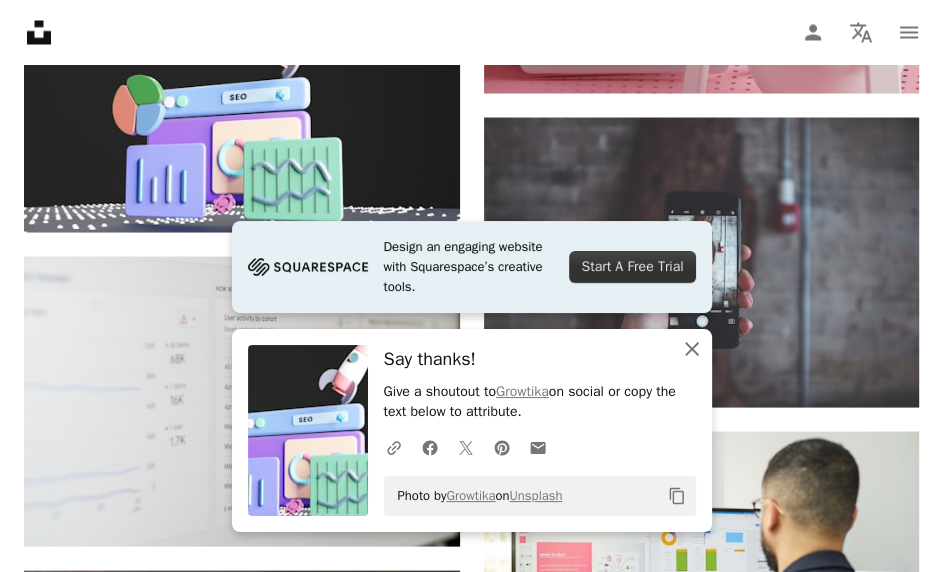 click on "An X shape" 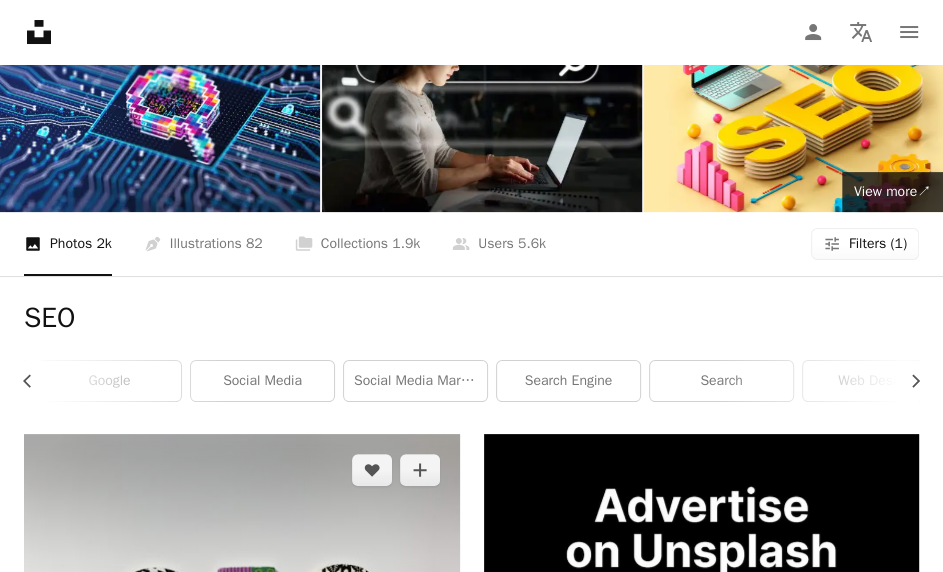scroll, scrollTop: 0, scrollLeft: 0, axis: both 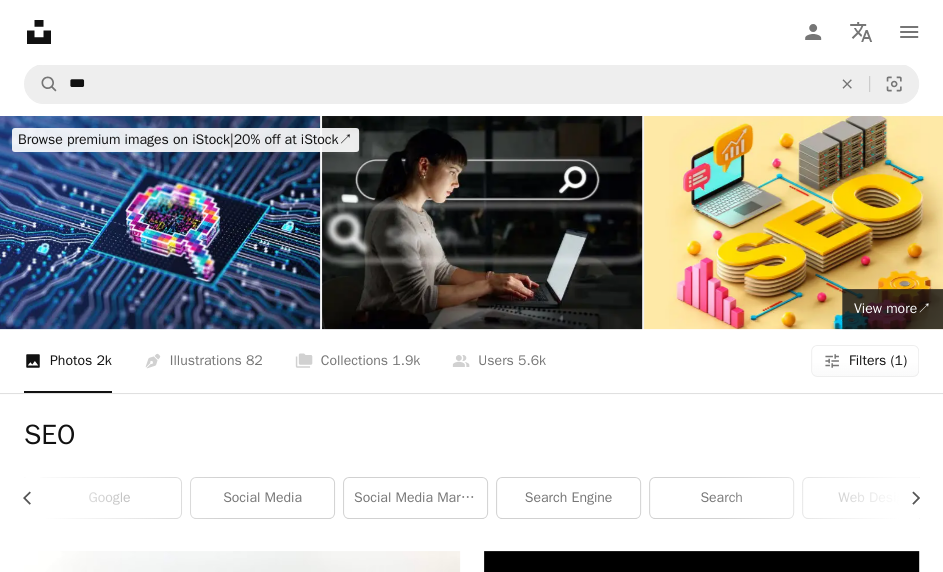 click on "Filters Filters (1)" at bounding box center [865, 361] 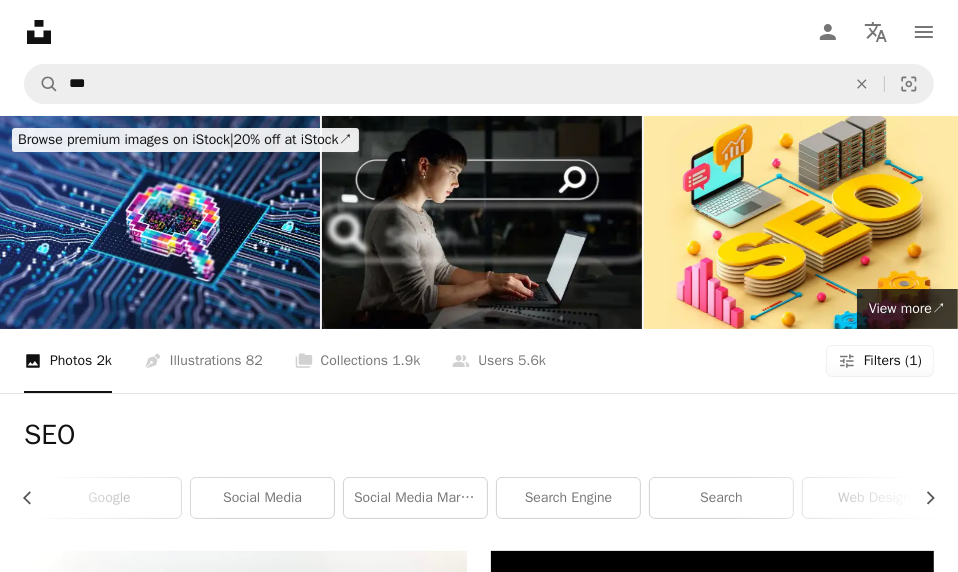 click on "Newest" at bounding box center [479, 15582] 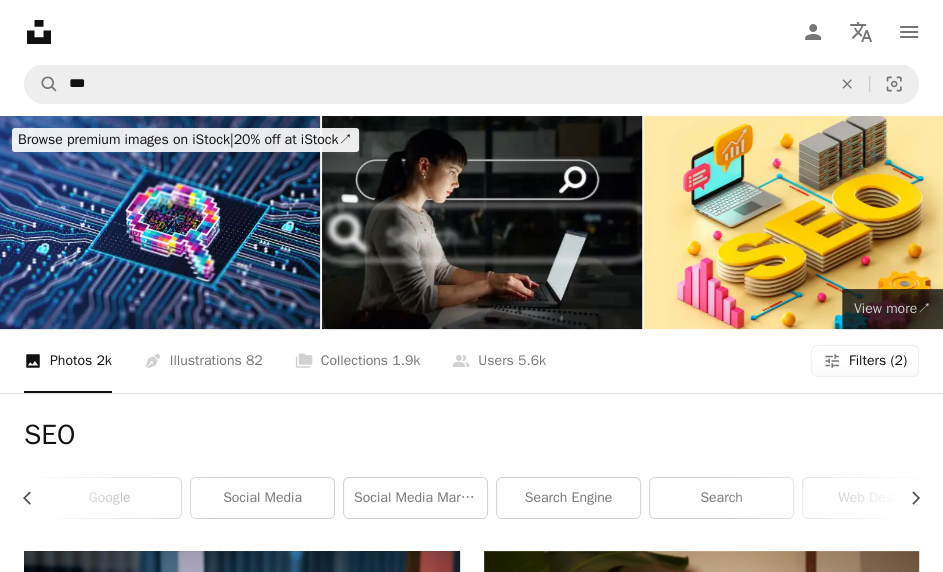 click on "View more  ↗" at bounding box center [892, 308] 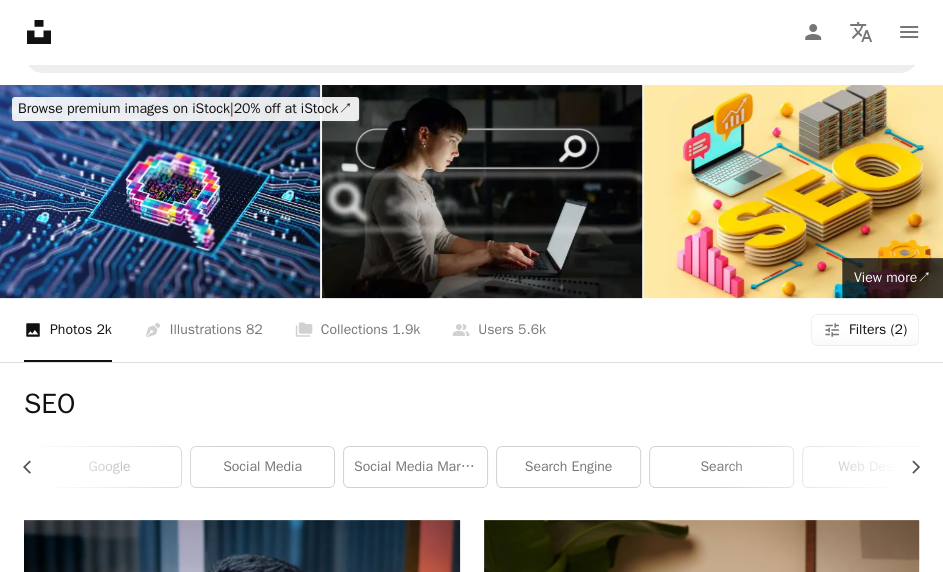 scroll, scrollTop: 0, scrollLeft: 0, axis: both 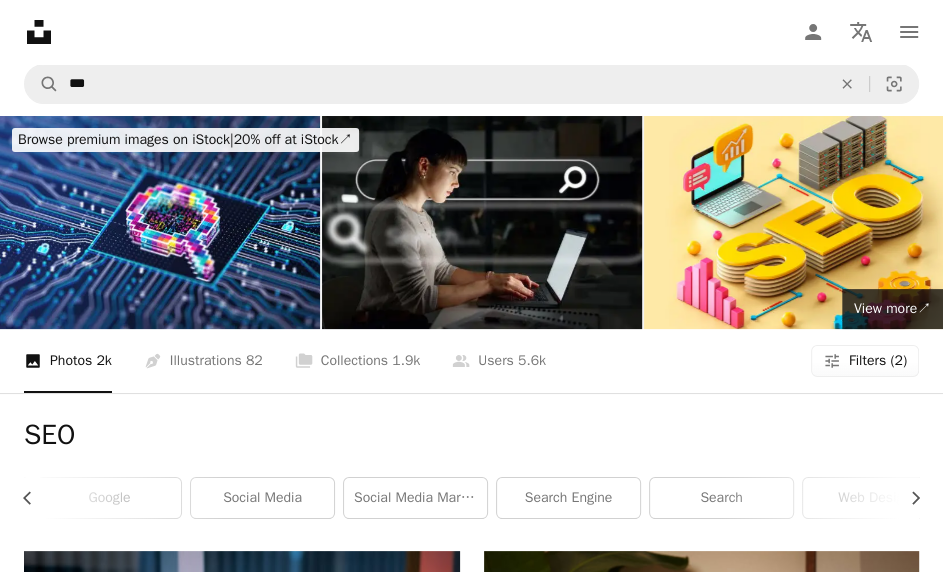 click on "Filters (2)" at bounding box center (878, 361) 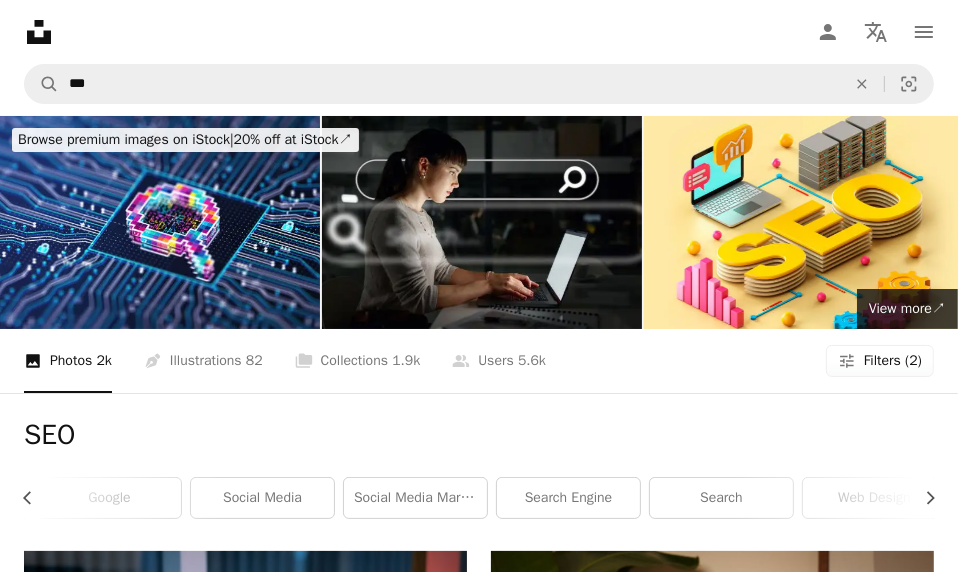 click on "Relevance" at bounding box center (479, 6035) 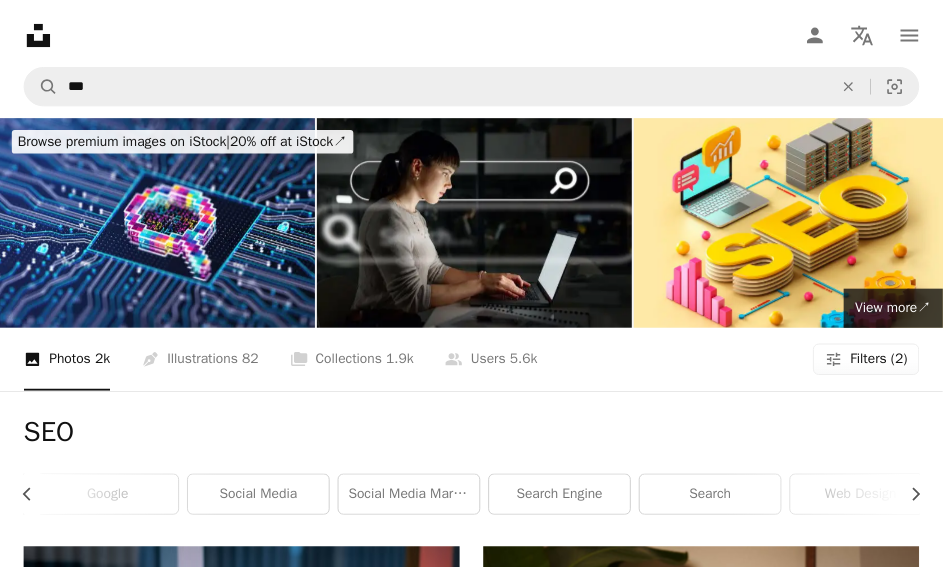 scroll, scrollTop: 220, scrollLeft: 0, axis: vertical 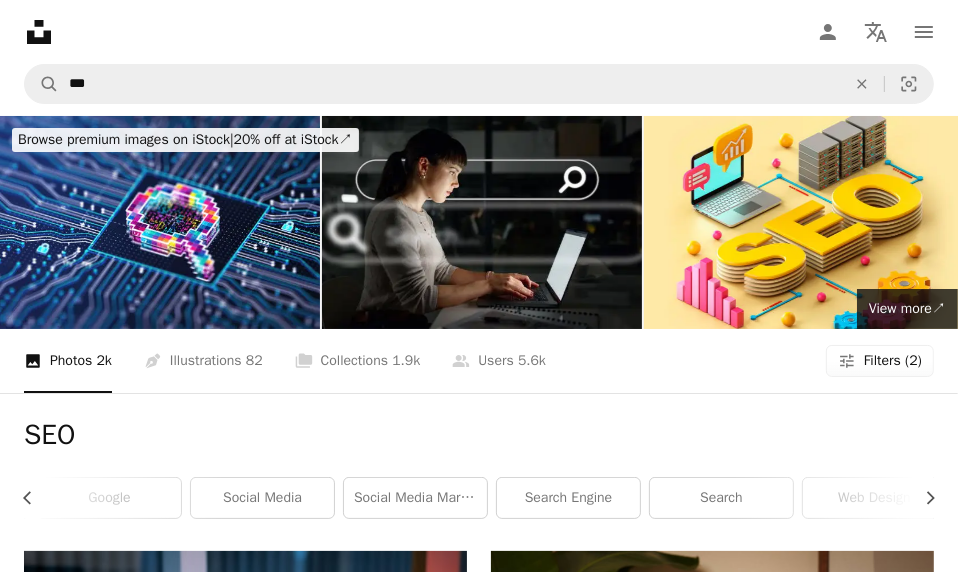click on "Apply" at bounding box center (676, 6336) 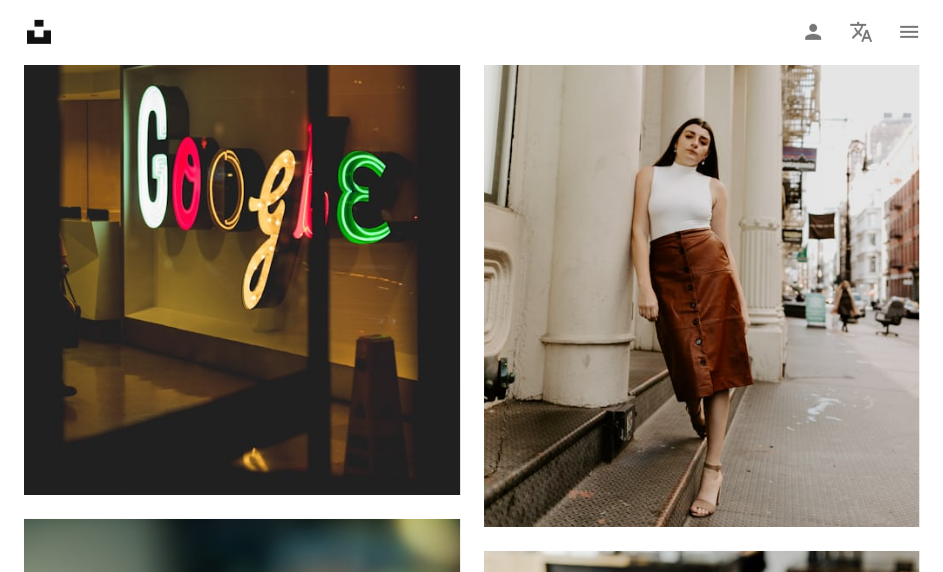 scroll, scrollTop: 26599, scrollLeft: 0, axis: vertical 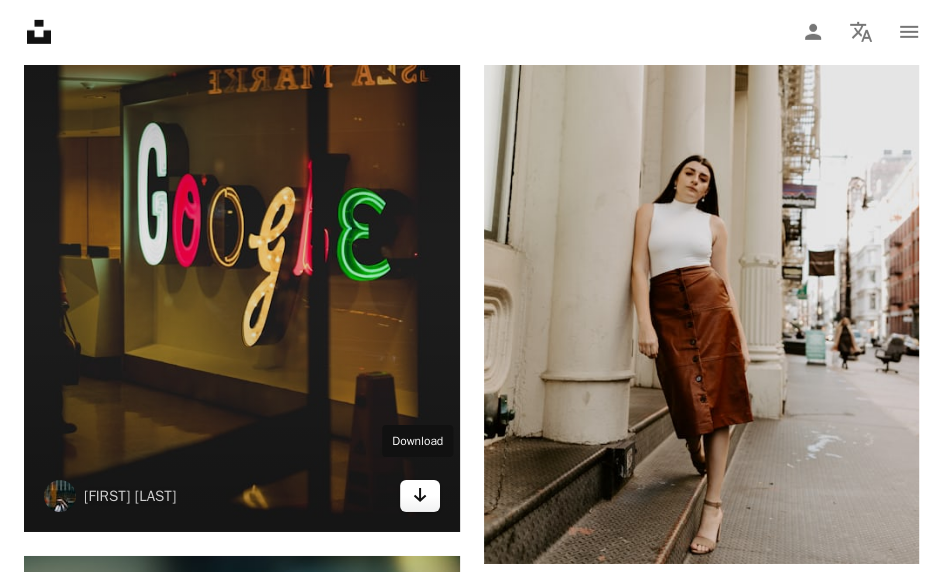 click on "Arrow pointing down" at bounding box center [420, 496] 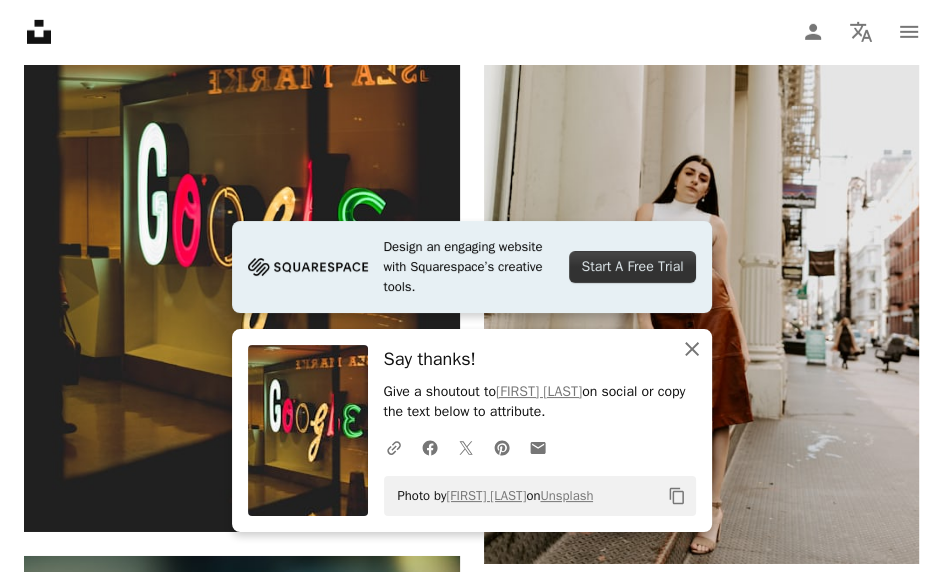 click on "An X shape" 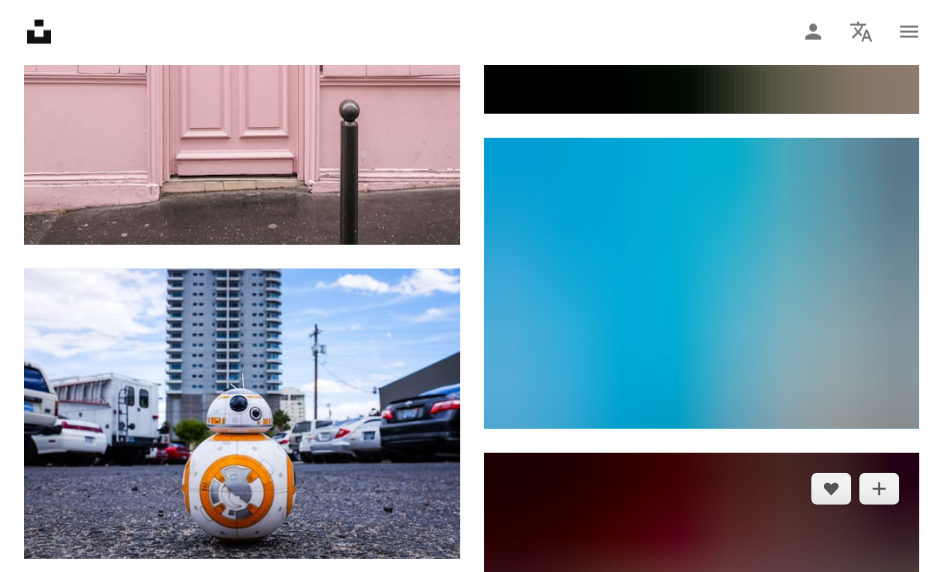 scroll, scrollTop: 34598, scrollLeft: 0, axis: vertical 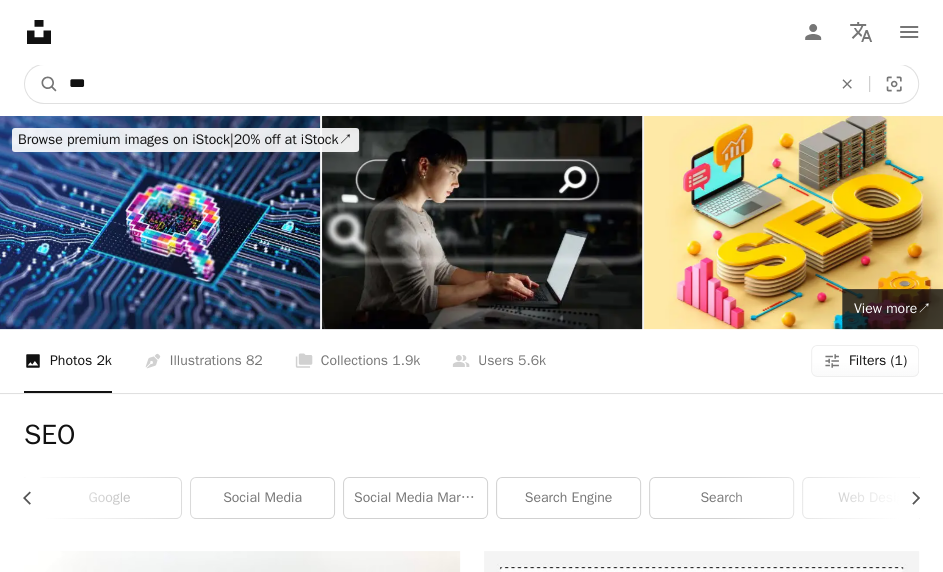 click on "***" at bounding box center [442, 84] 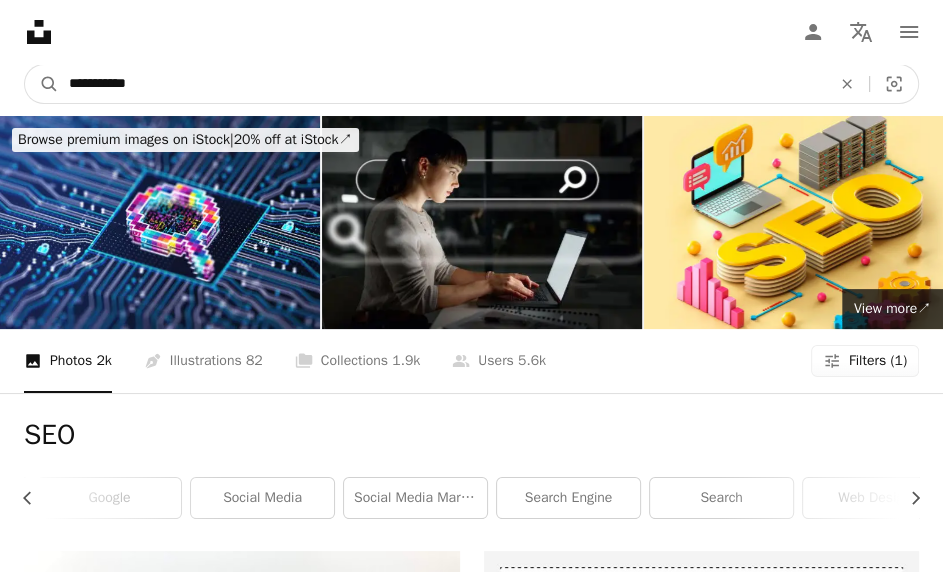 type on "**********" 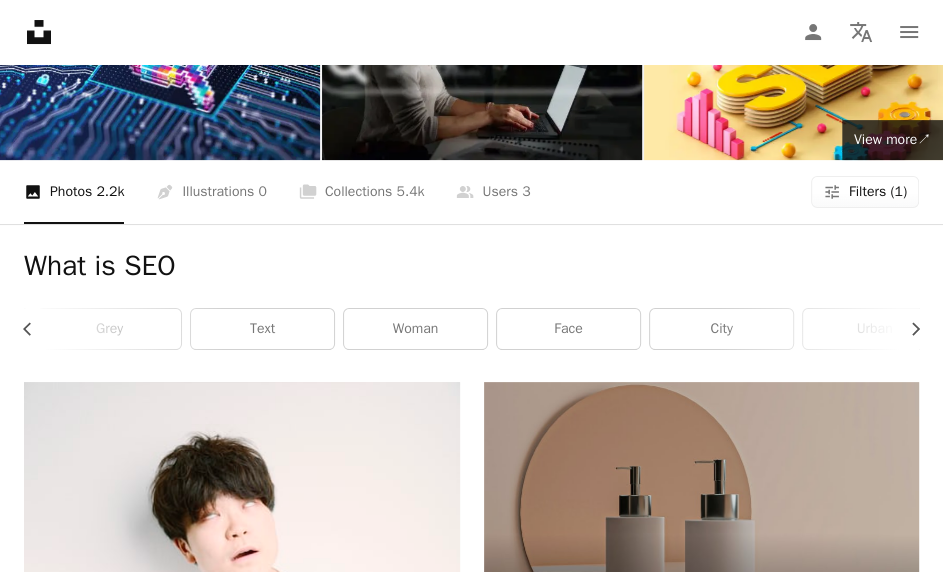 scroll, scrollTop: 0, scrollLeft: 0, axis: both 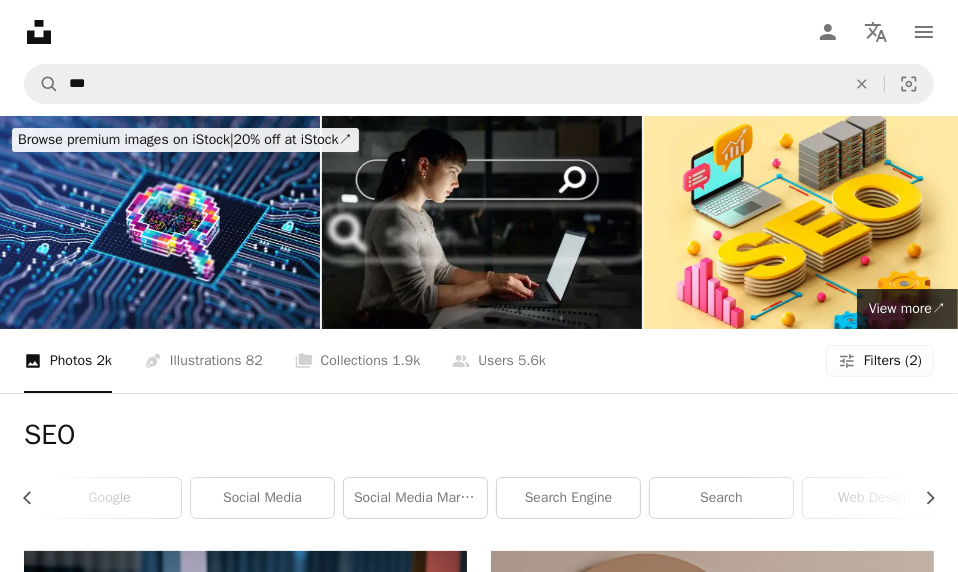 click on "An X shape Filters Sort by Relevance A checkmark Newest Curated Orientation A checkmark All Landscape Portrait Square License All Unsplash+ A checkmark Free Clear Close" at bounding box center [479, 6869] 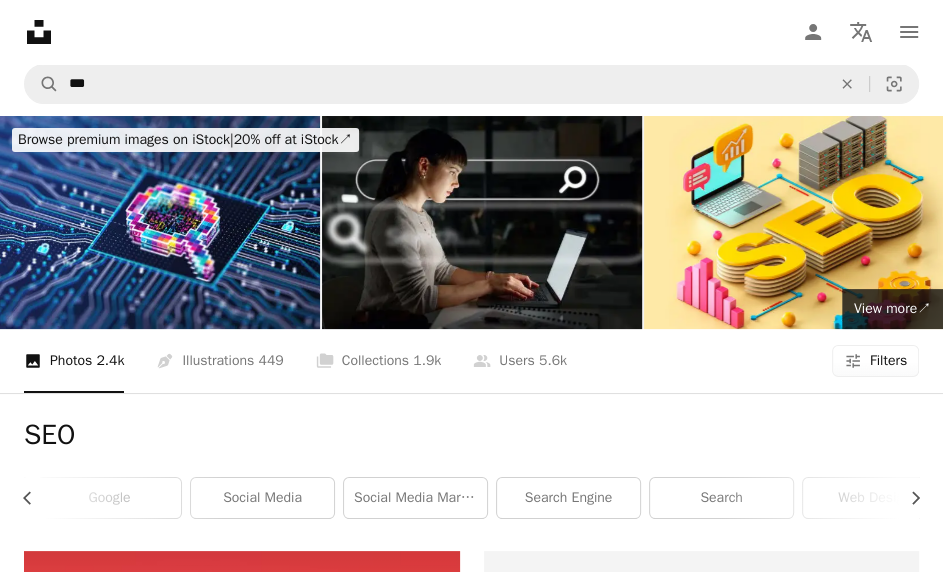 scroll, scrollTop: 99, scrollLeft: 0, axis: vertical 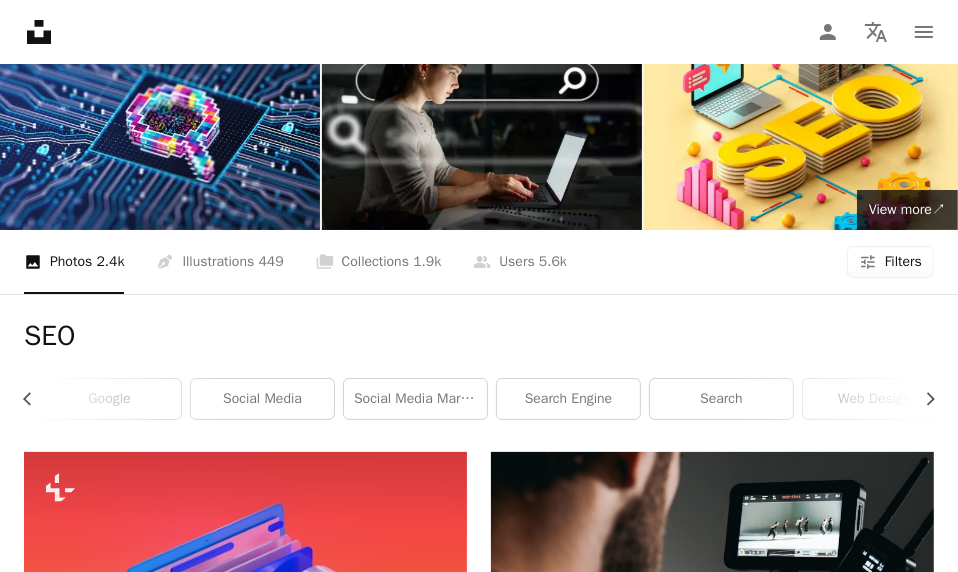 click on "An X shape Filters Sort by A checkmark Relevance Newest Curated Orientation A checkmark All Landscape Portrait Square License A checkmark All Unsplash+ Free Clear Close" at bounding box center (479, 5453) 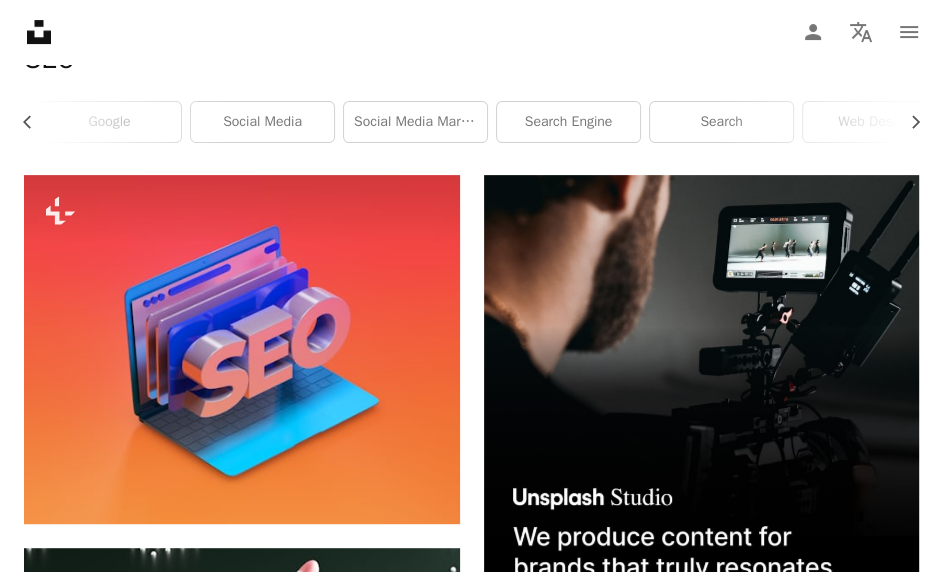 scroll, scrollTop: 399, scrollLeft: 0, axis: vertical 